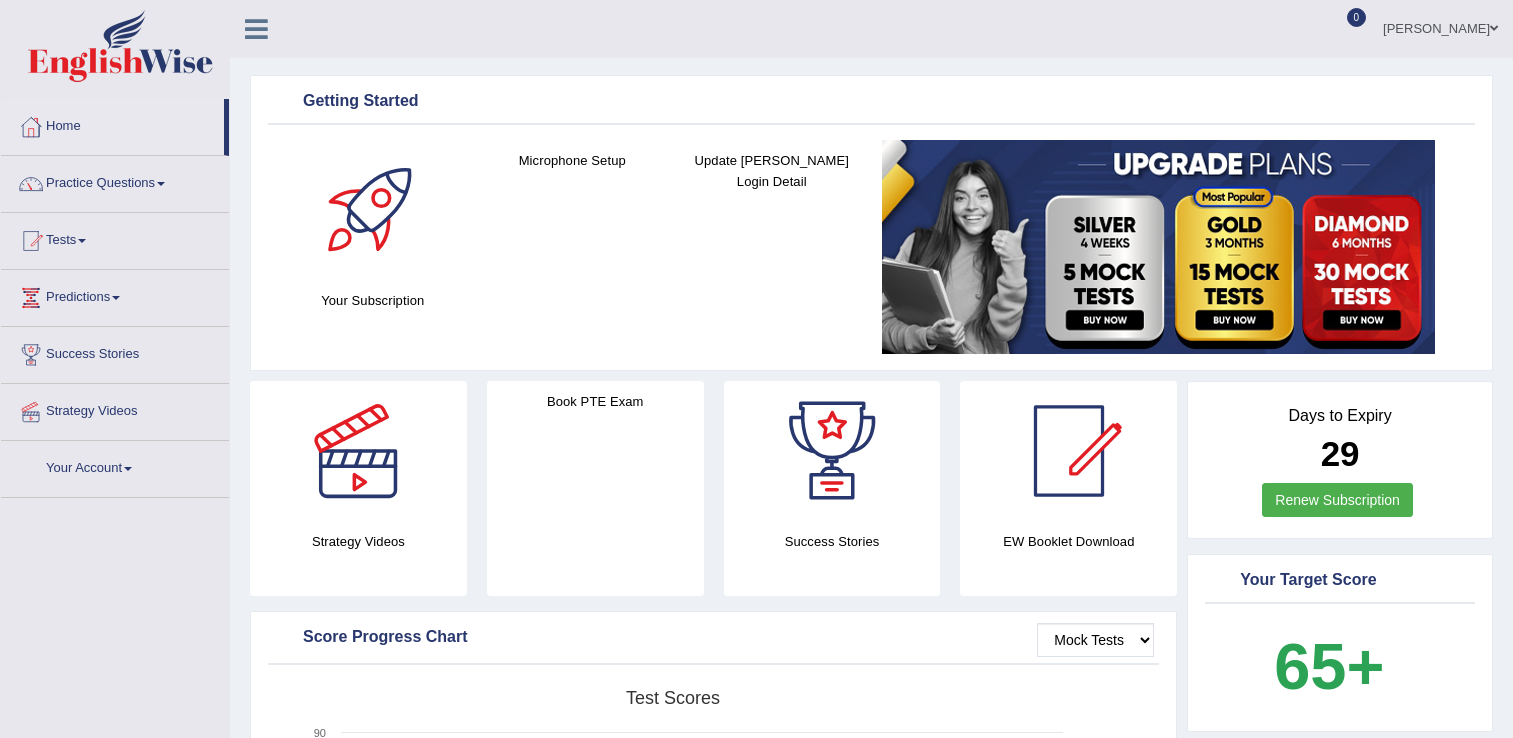 scroll, scrollTop: 0, scrollLeft: 0, axis: both 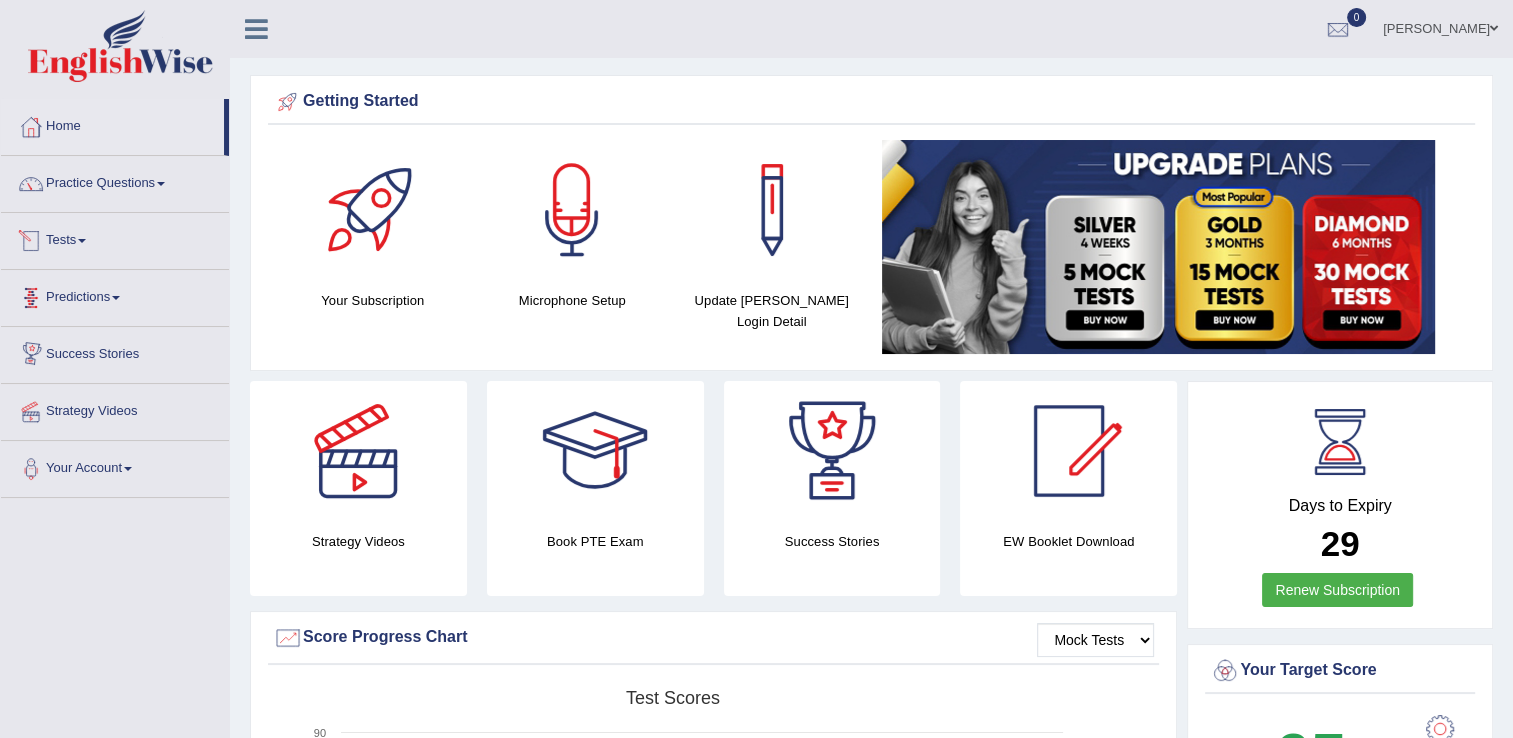 click on "Tests" at bounding box center (115, 238) 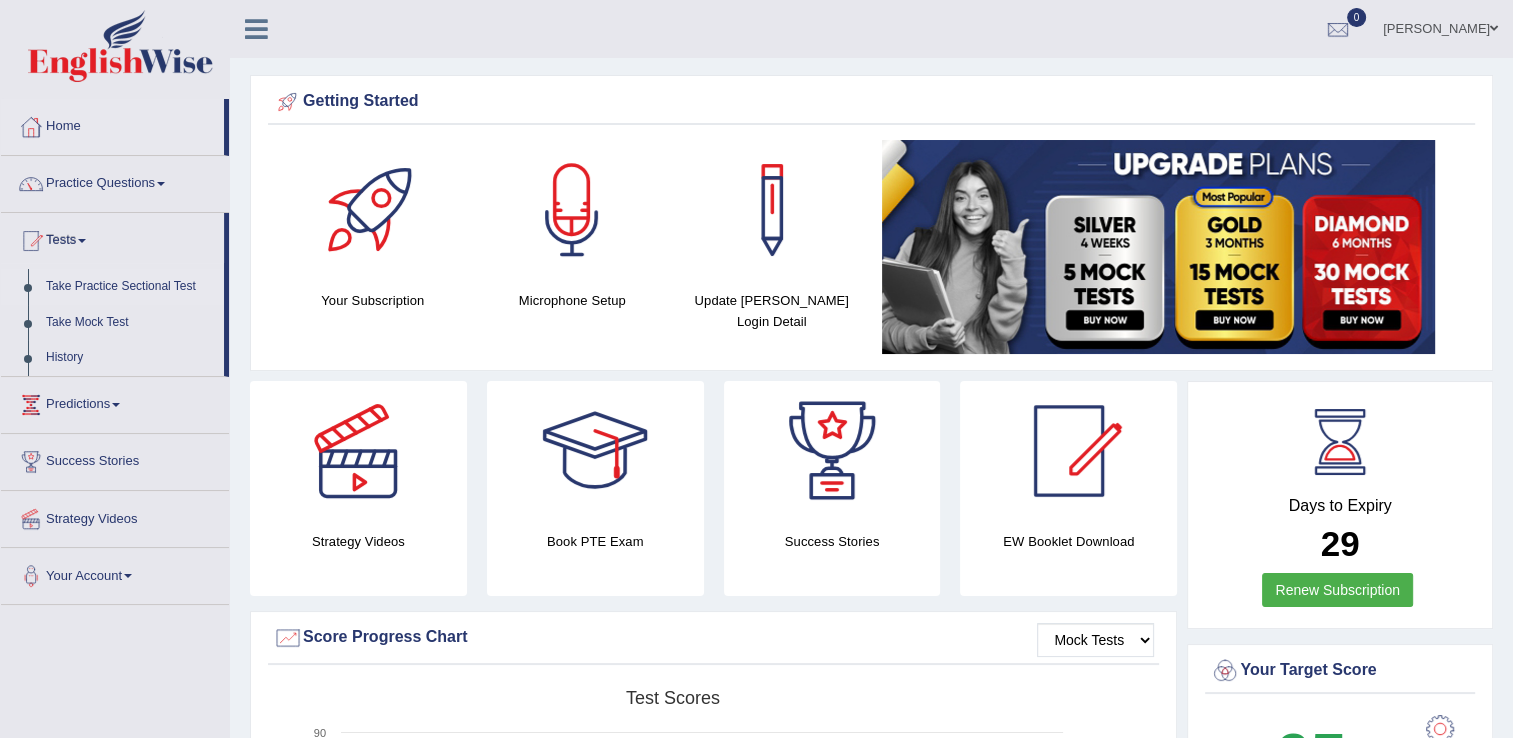 click on "Take Practice Sectional Test" at bounding box center (130, 287) 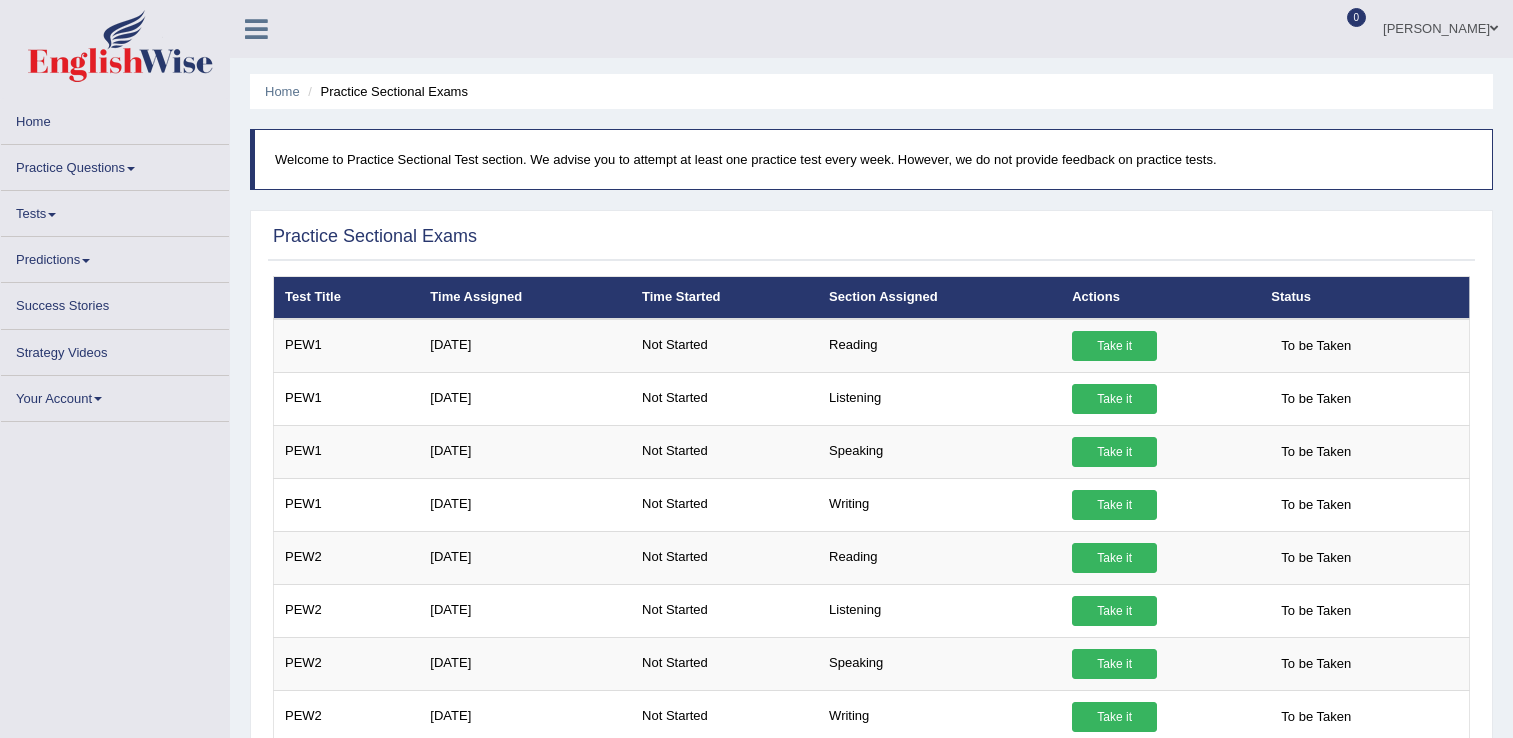 scroll, scrollTop: 0, scrollLeft: 0, axis: both 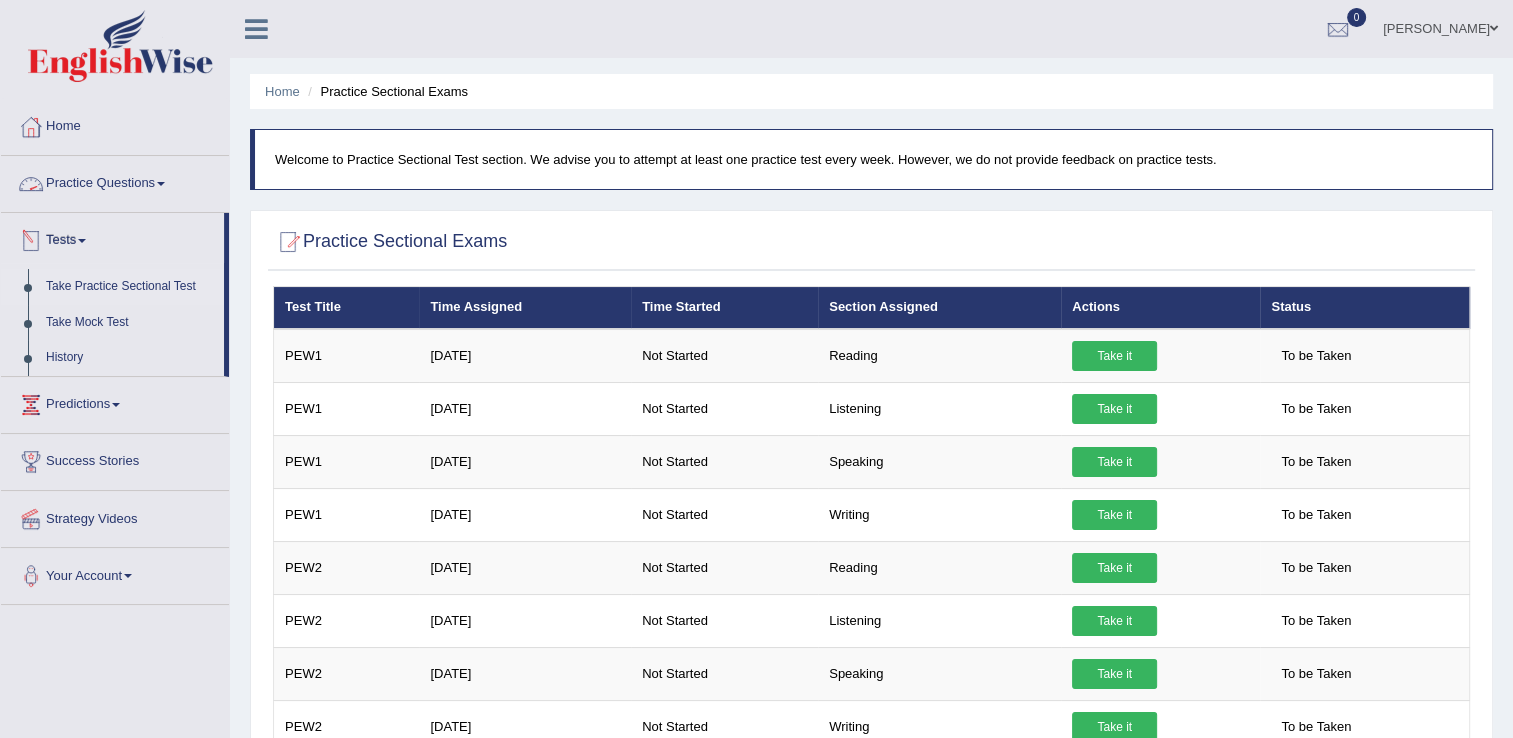 click on "Practice Questions" at bounding box center [115, 181] 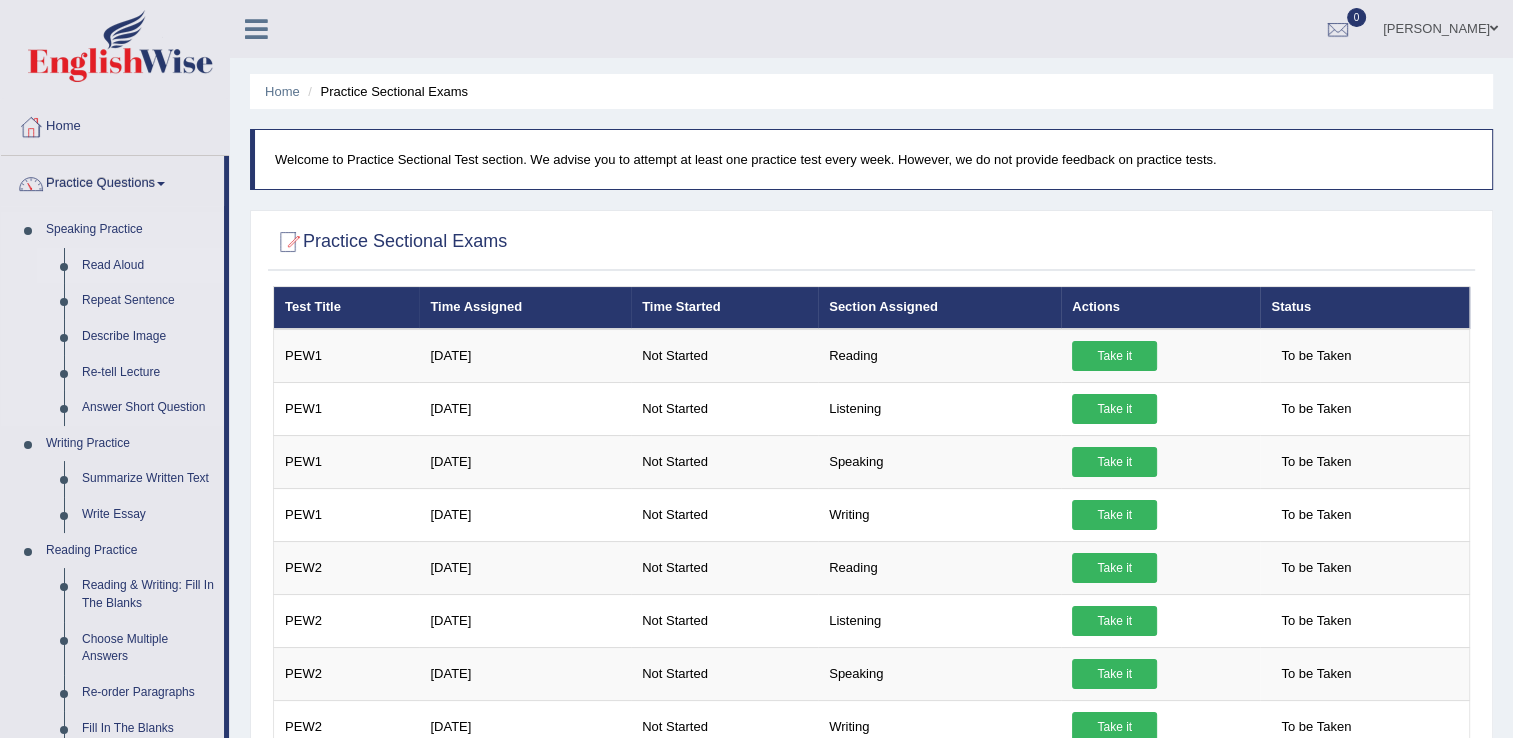 click on "Read Aloud" at bounding box center (148, 266) 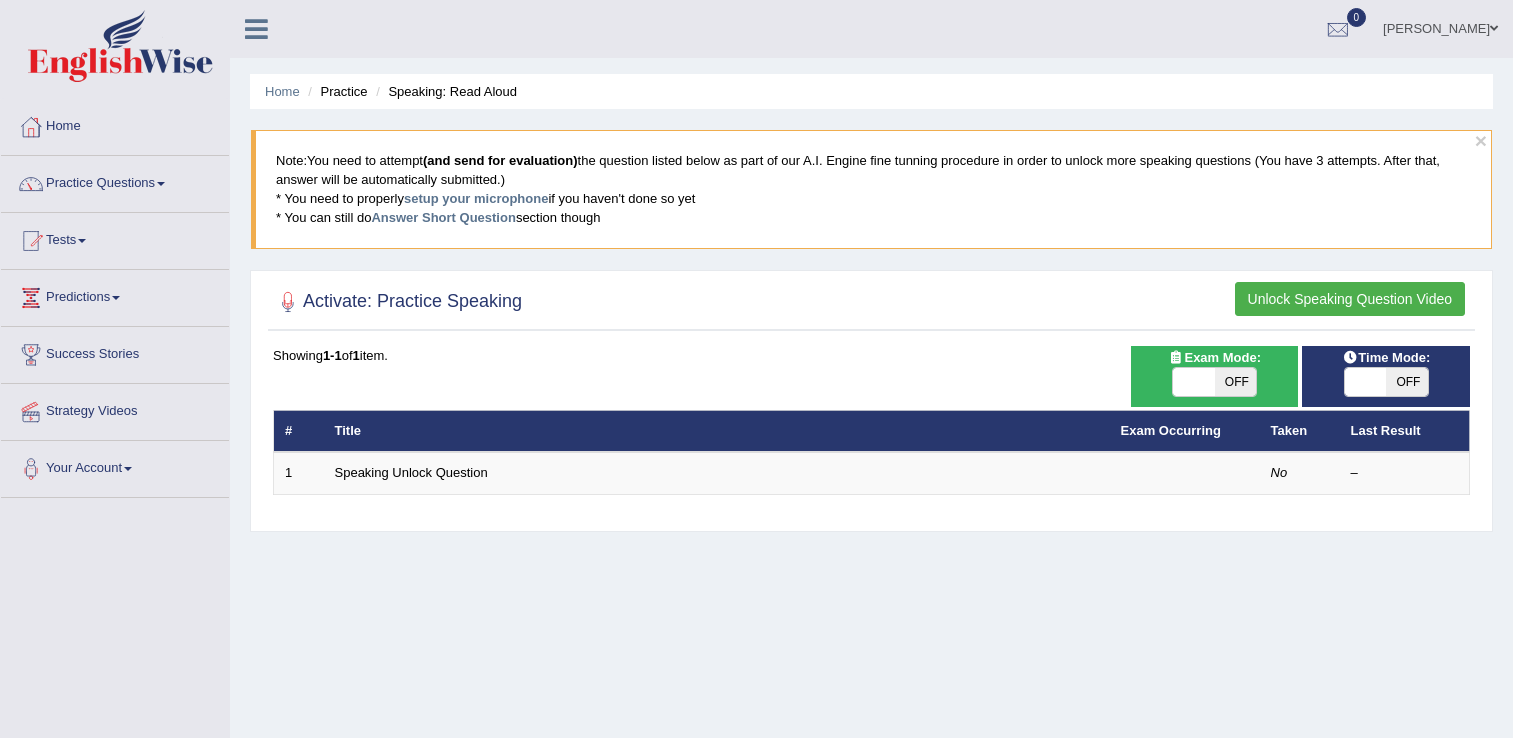 scroll, scrollTop: 0, scrollLeft: 0, axis: both 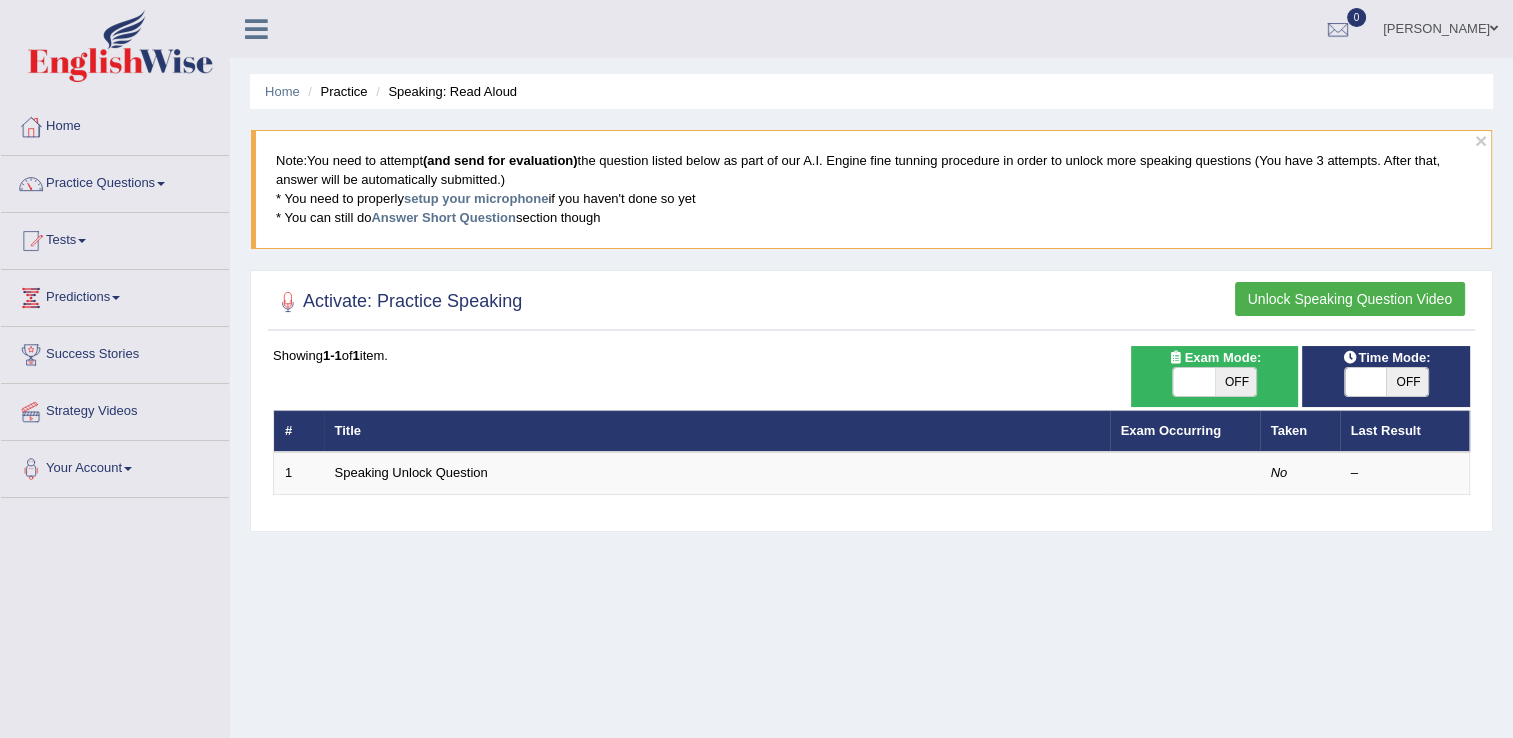 click on "OFF" at bounding box center [1236, 382] 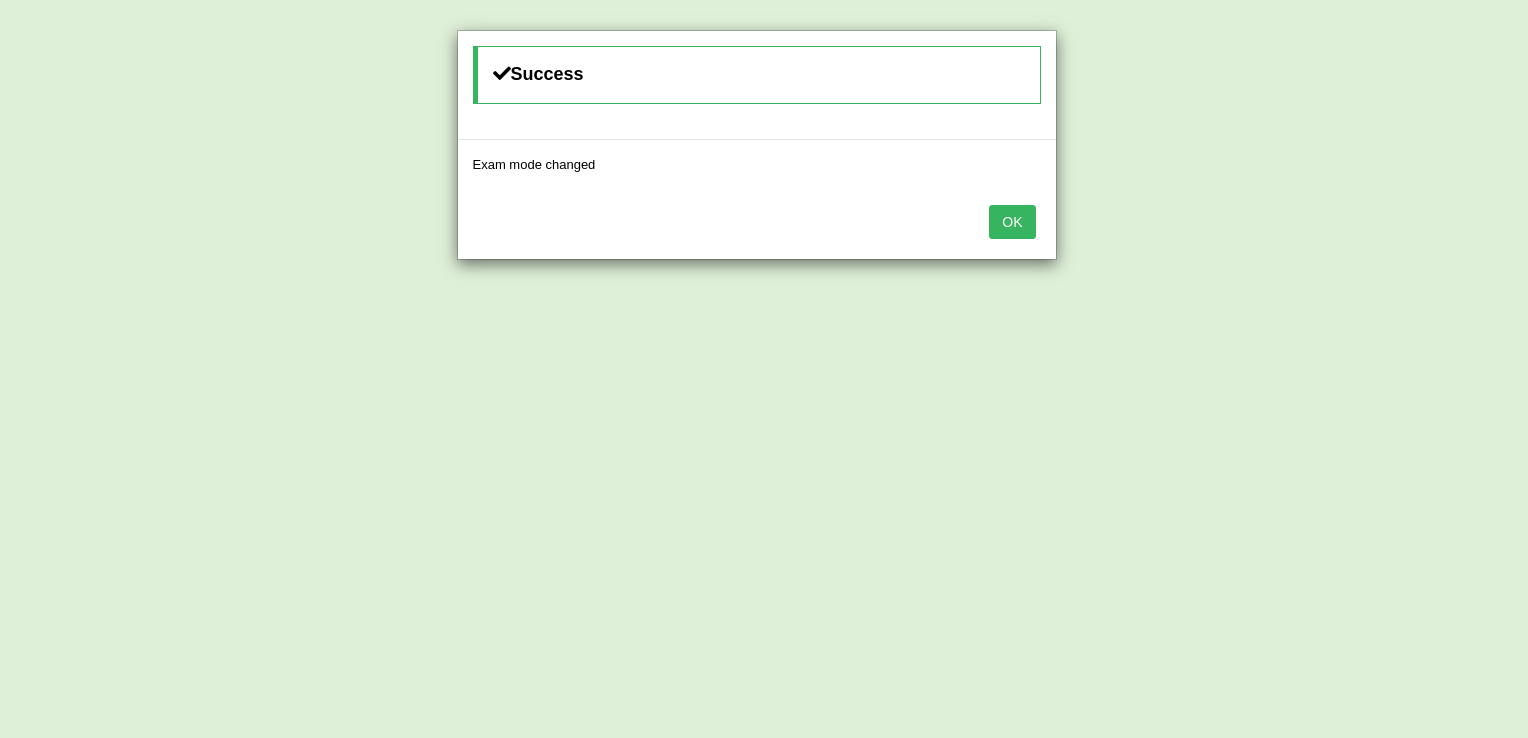 click on "OK" at bounding box center (1012, 222) 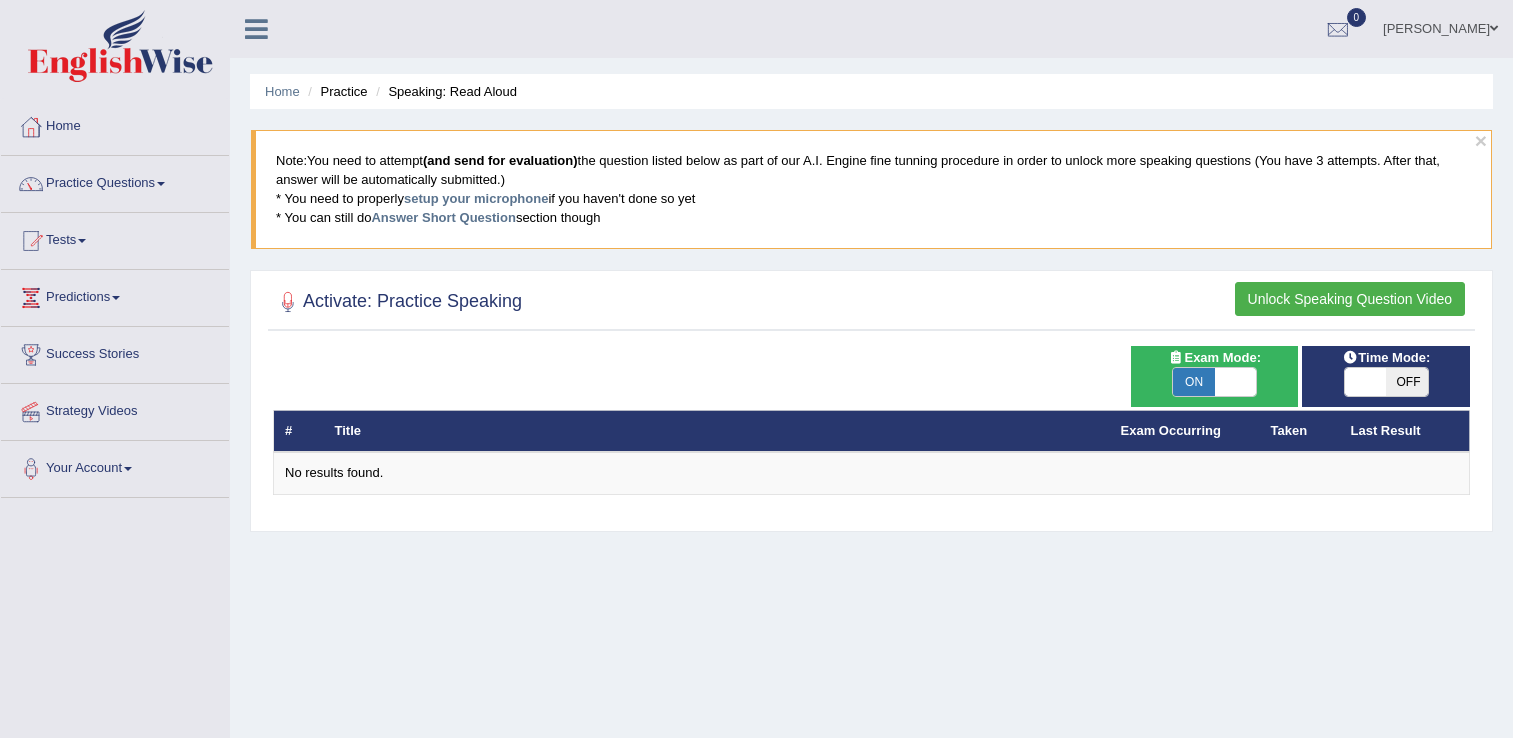scroll, scrollTop: 0, scrollLeft: 0, axis: both 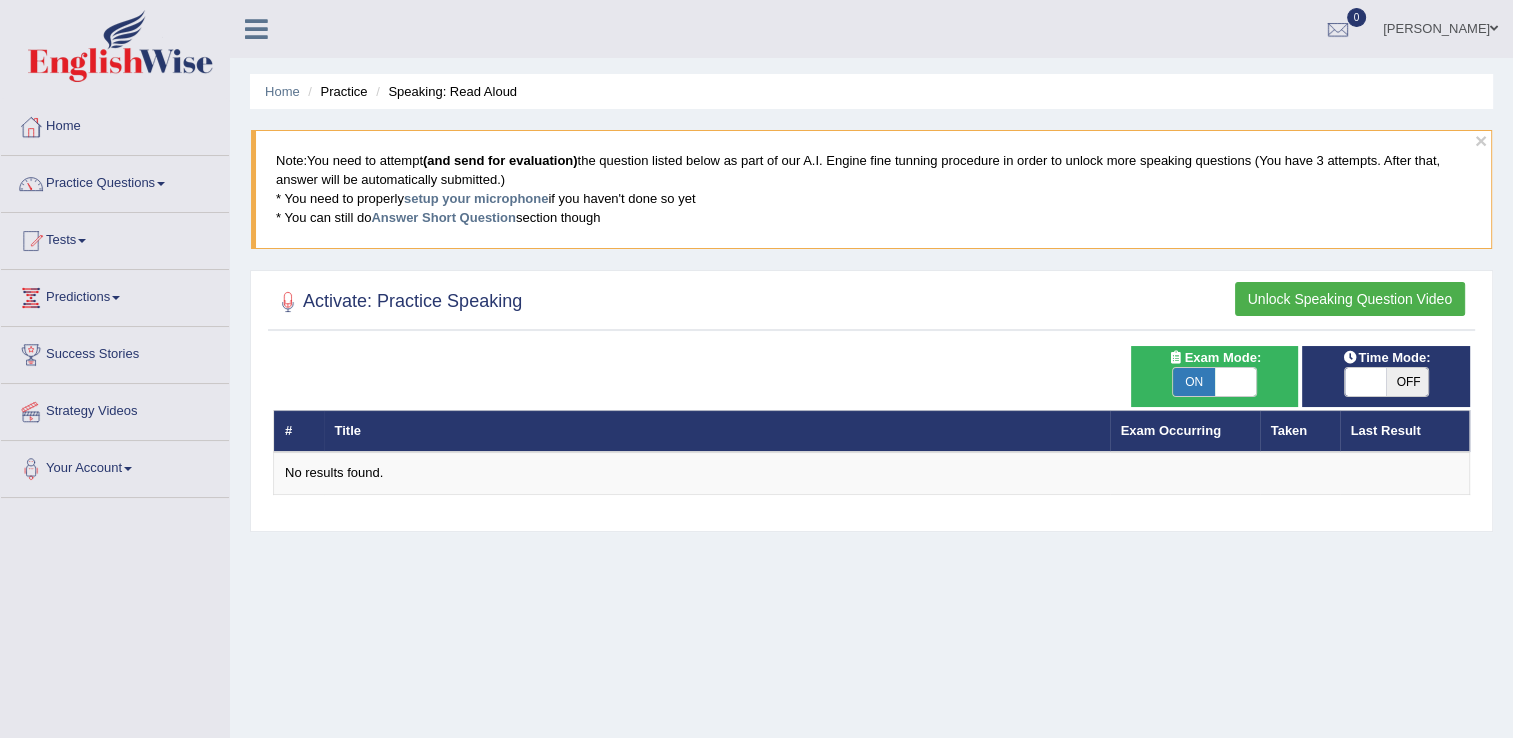 click on "OFF" at bounding box center [1407, 382] 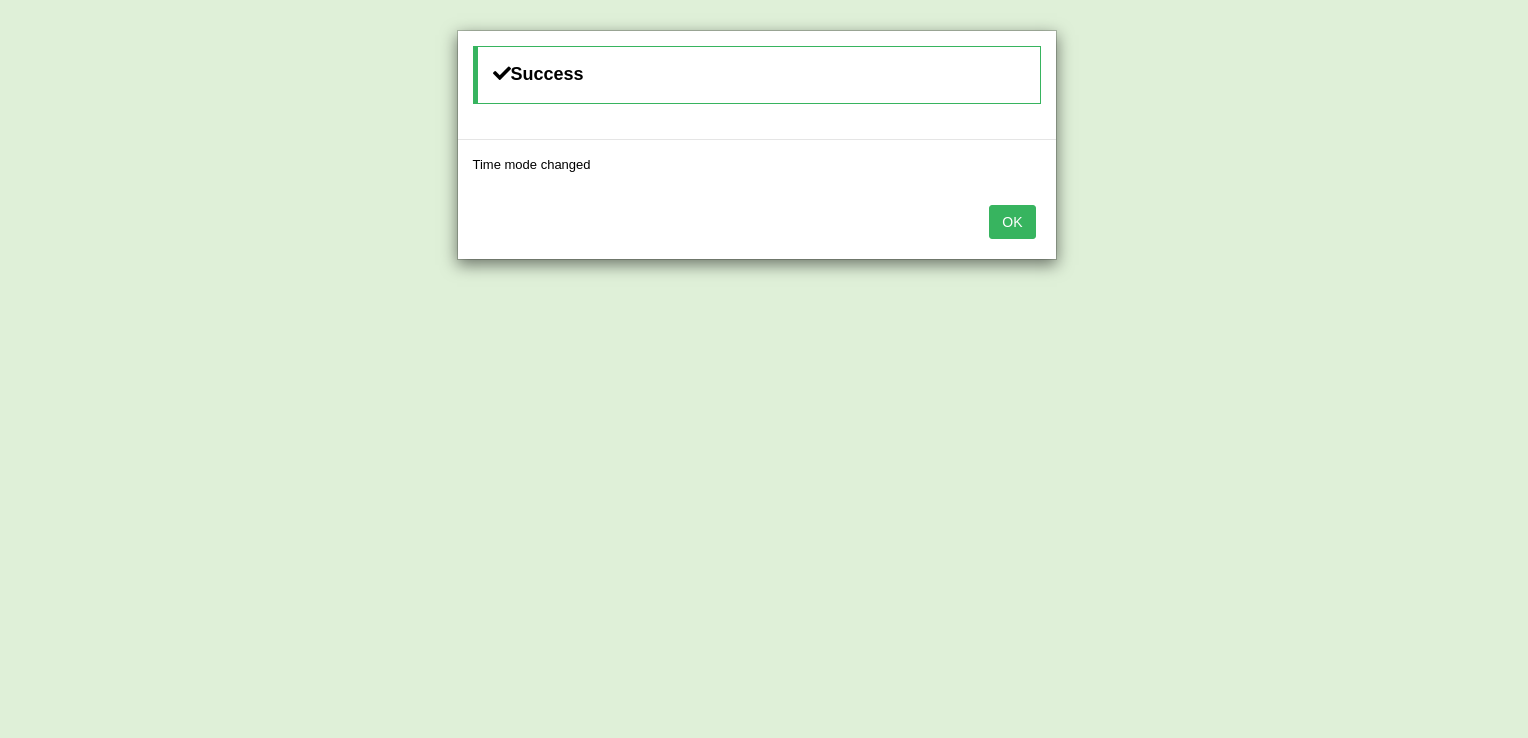 click on "OK" at bounding box center [1012, 222] 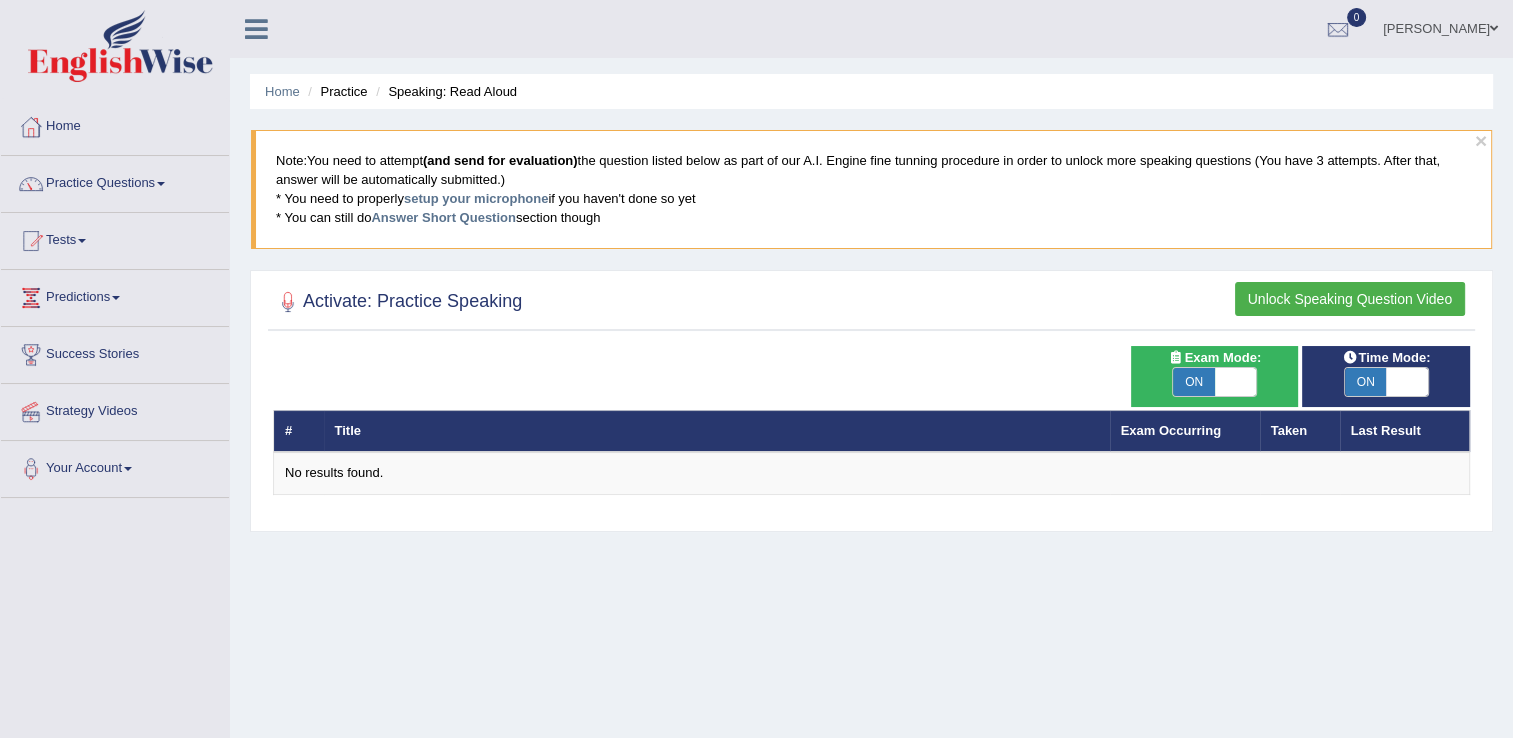 click on "Unlock Speaking Question Video" at bounding box center [1350, 299] 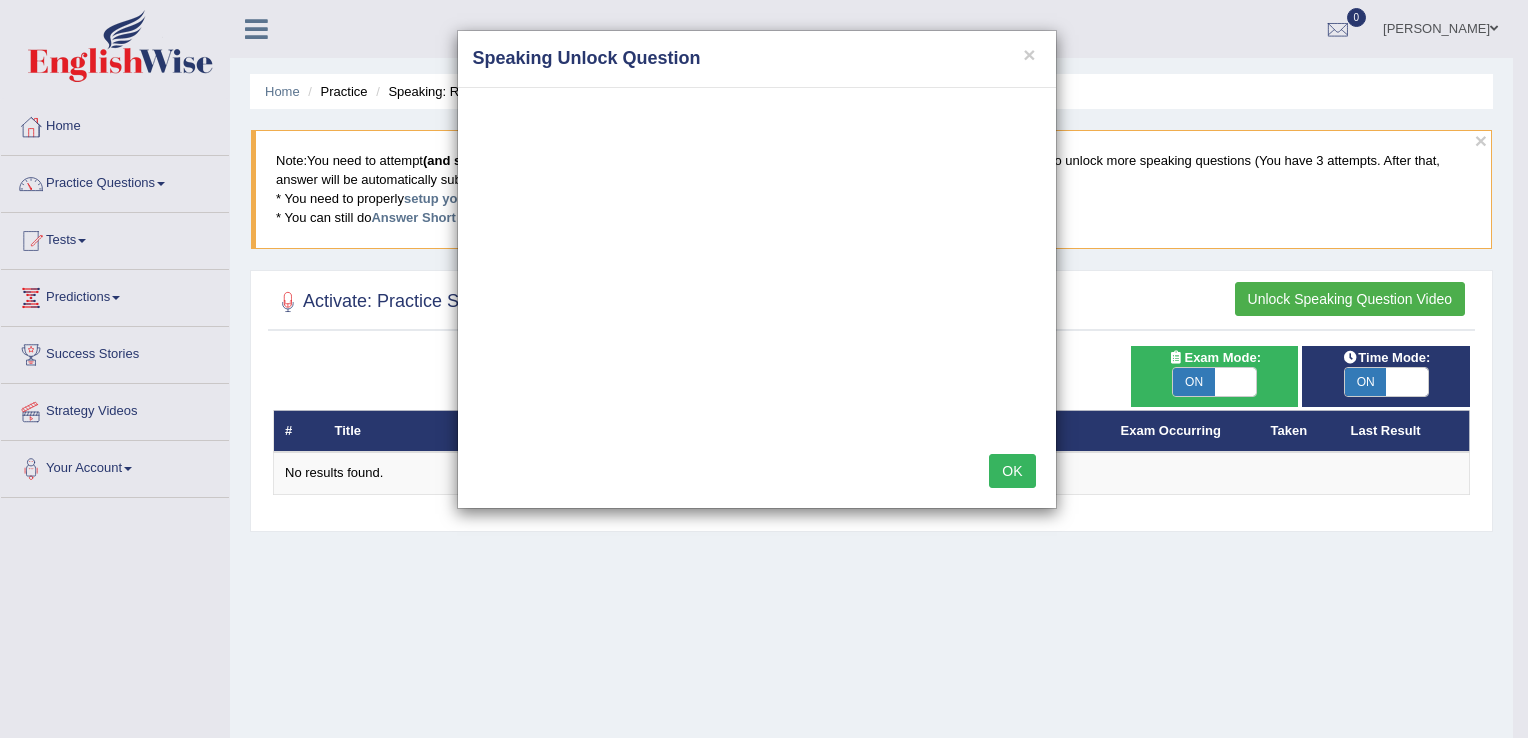 click on "OK" at bounding box center [1012, 471] 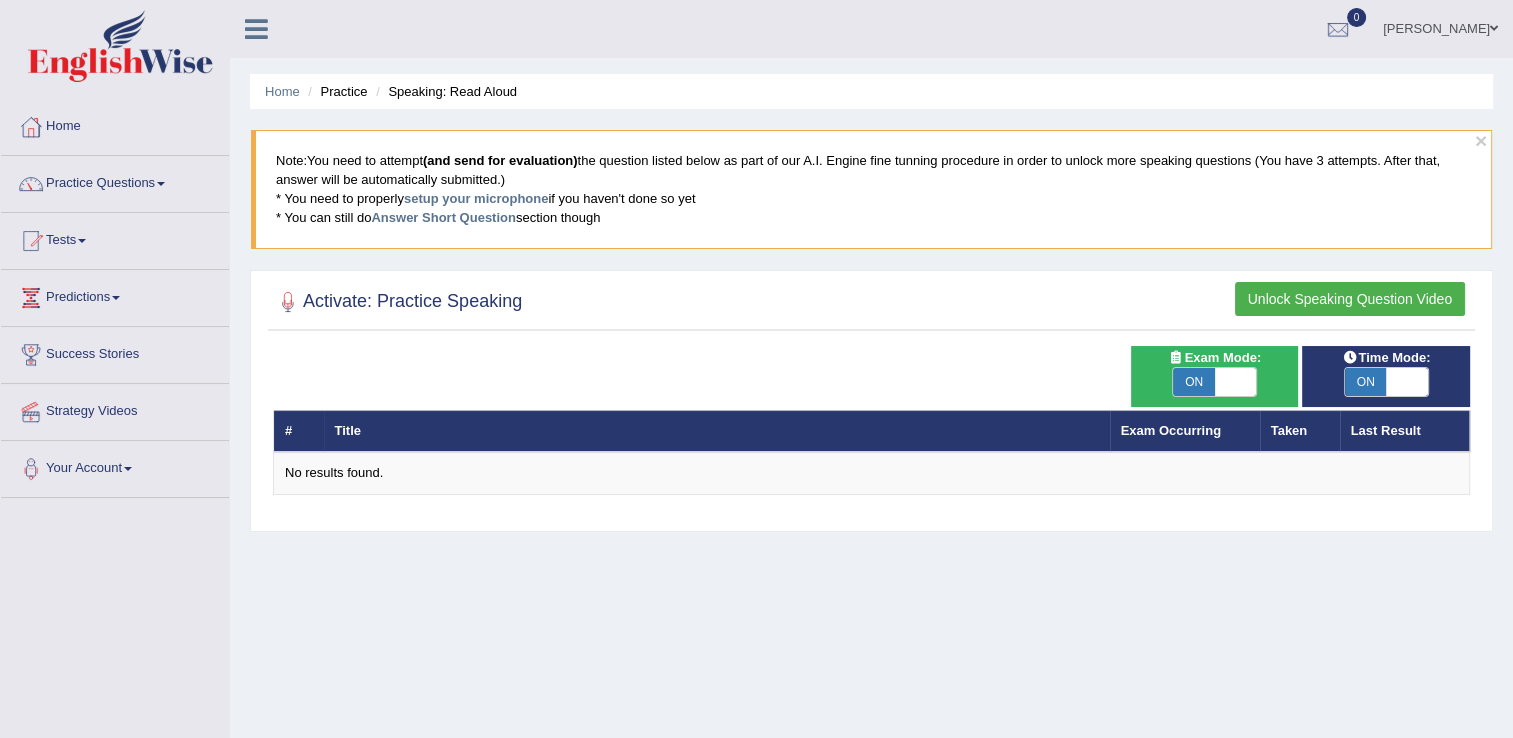 click on "Unlock Speaking Question Video" at bounding box center [1350, 299] 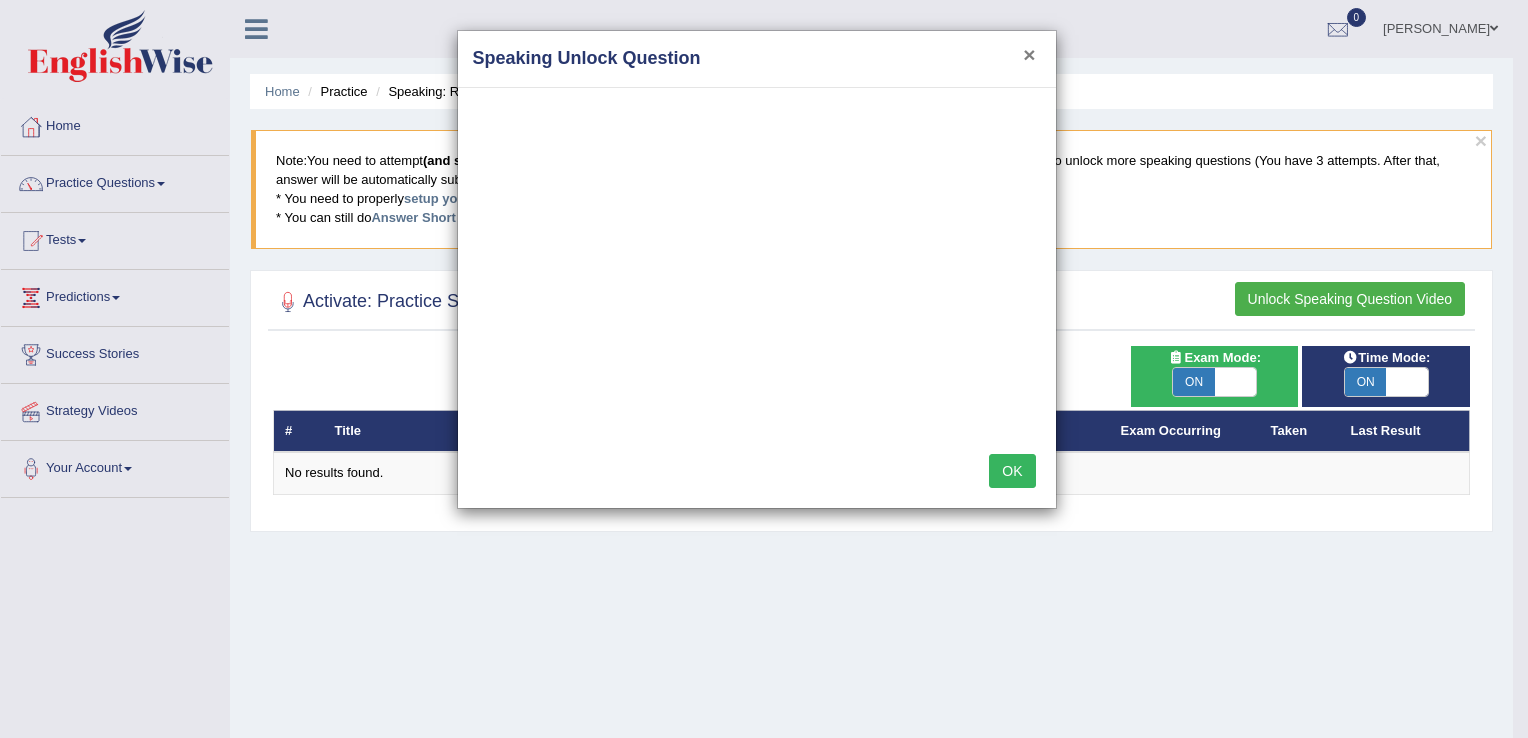 click on "×" at bounding box center (1029, 54) 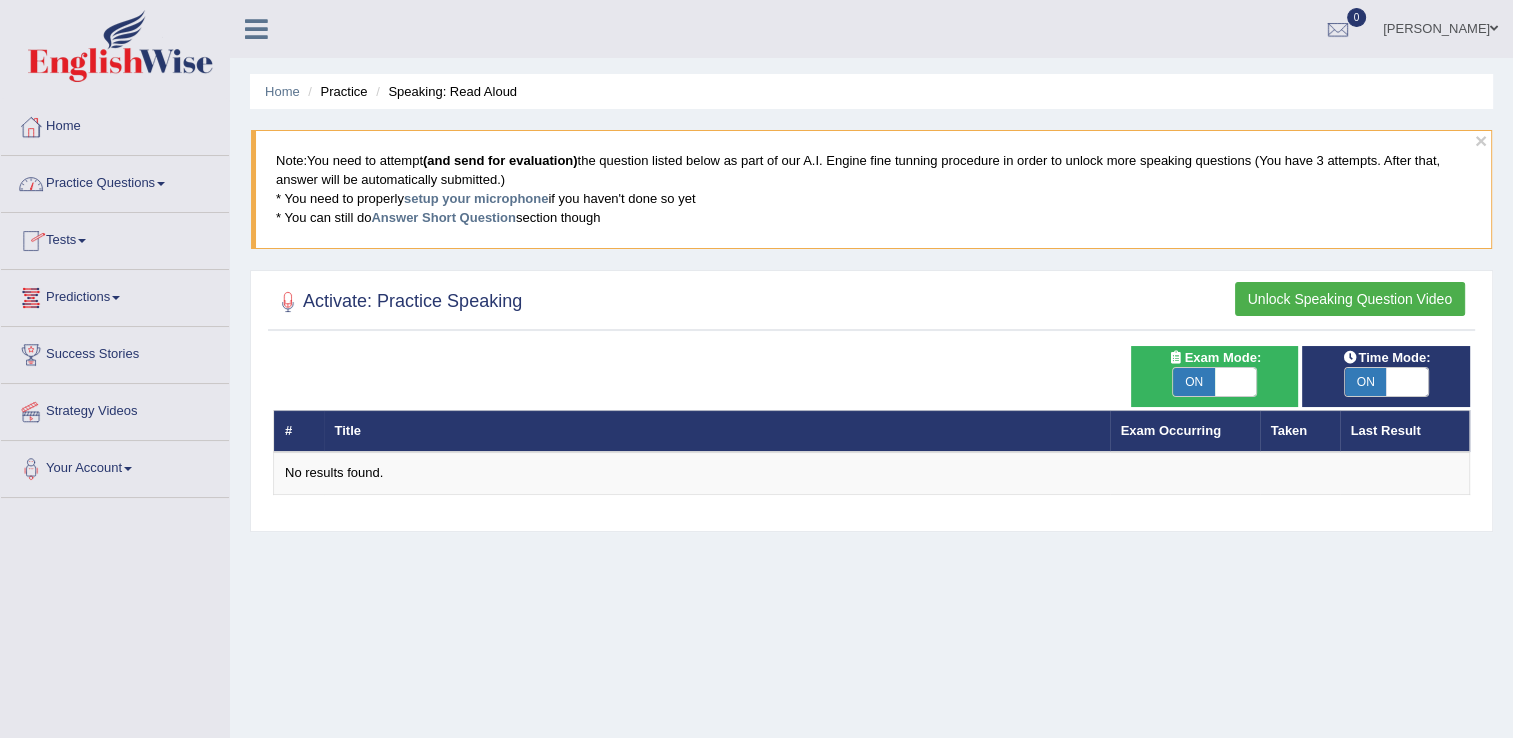 click on "Practice Questions" at bounding box center [115, 181] 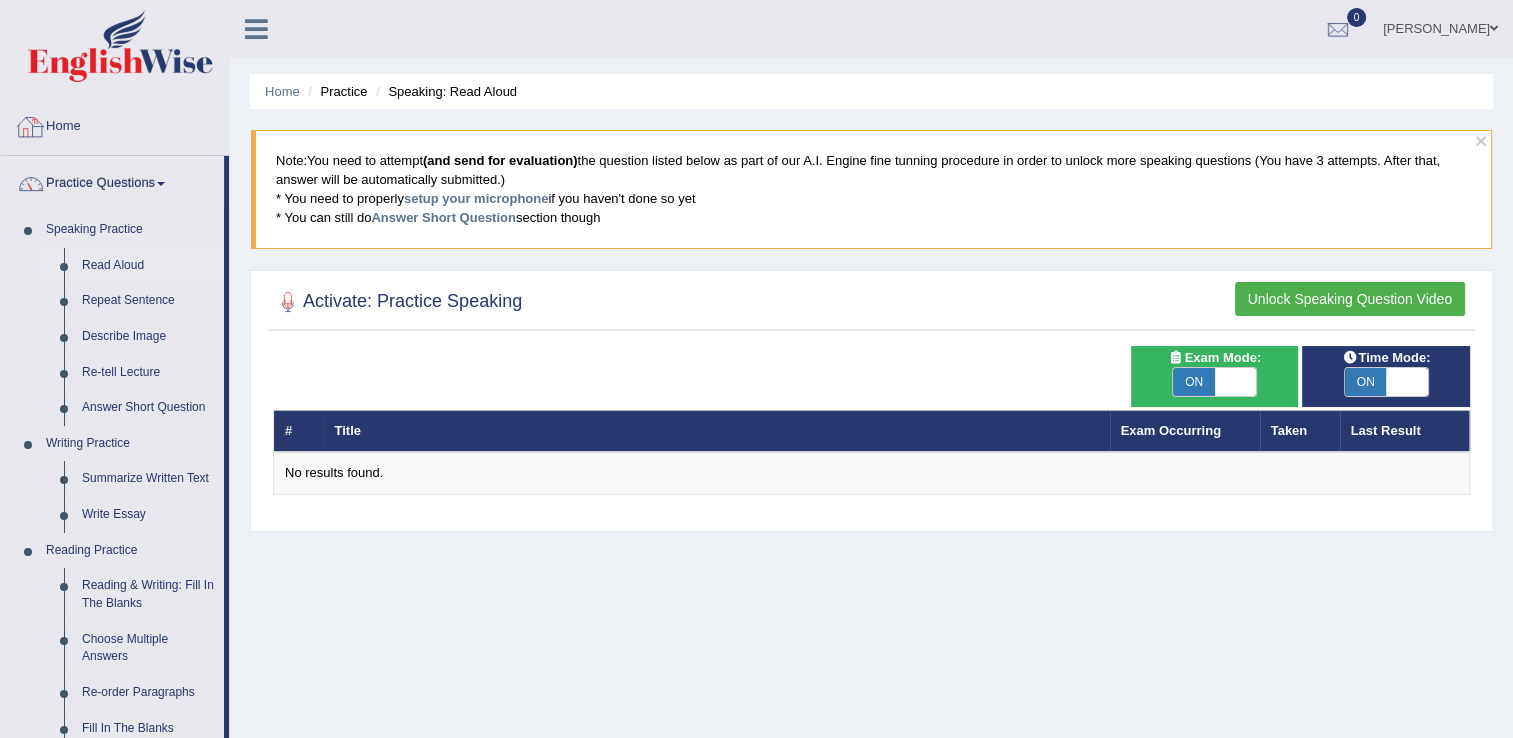 click on "Home" at bounding box center [115, 124] 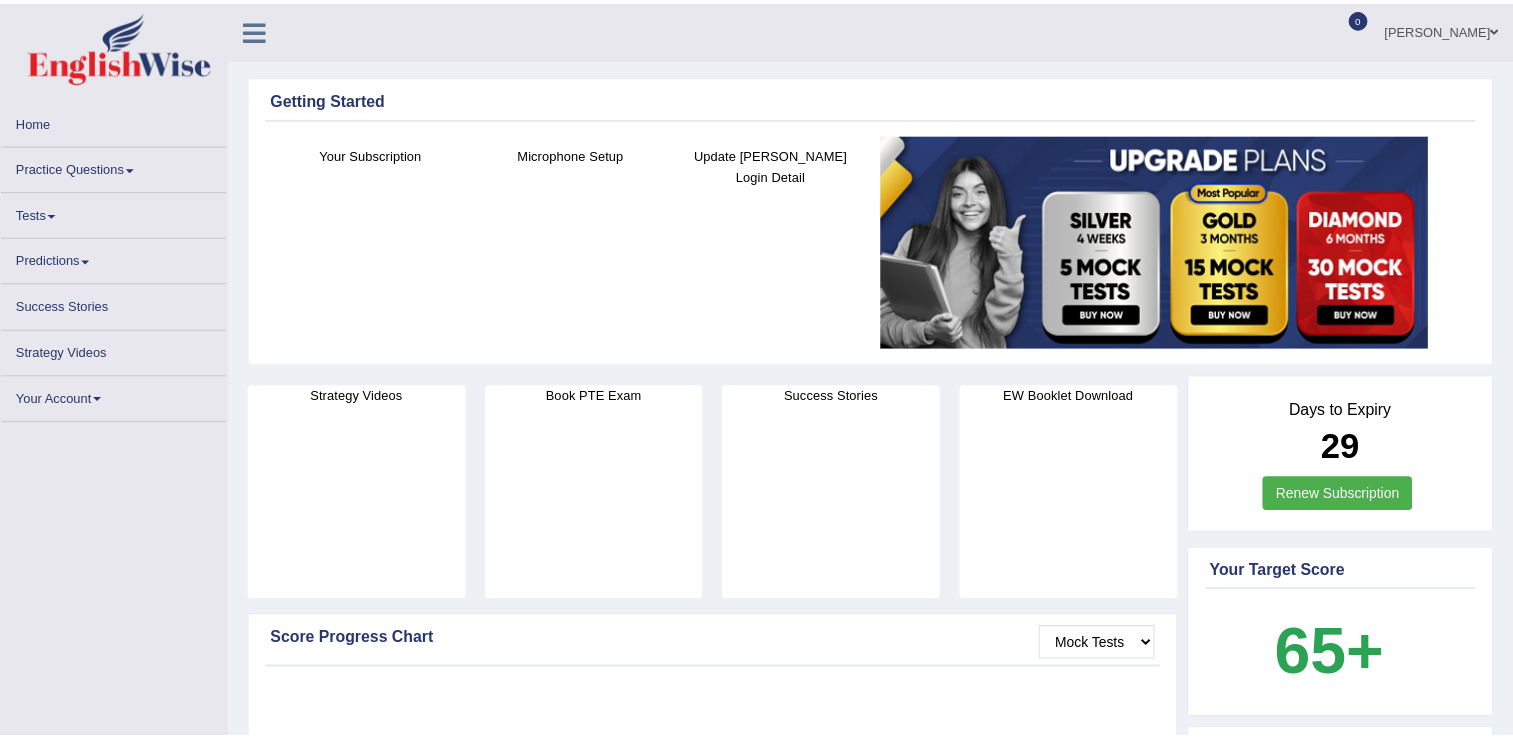 scroll, scrollTop: 0, scrollLeft: 0, axis: both 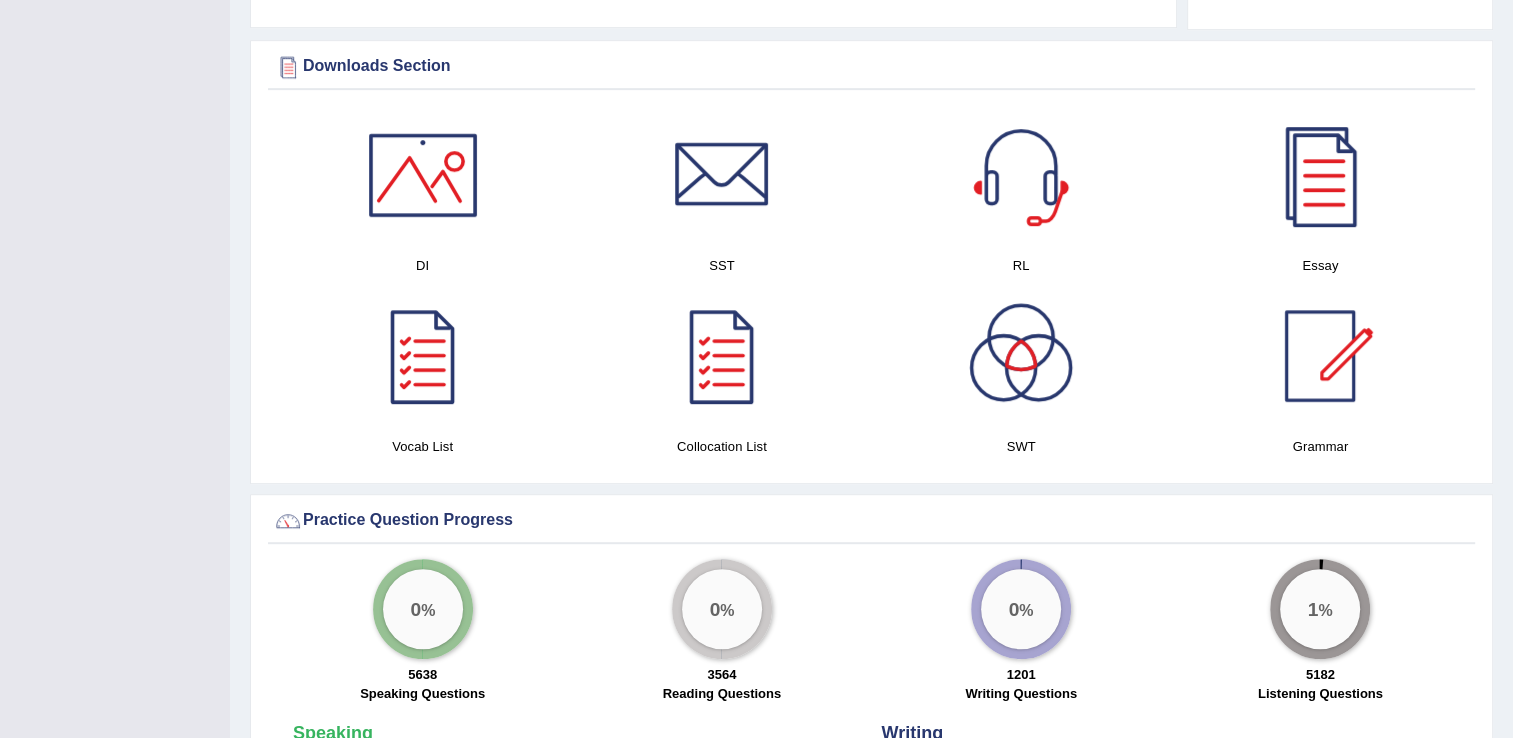 click at bounding box center (1320, 356) 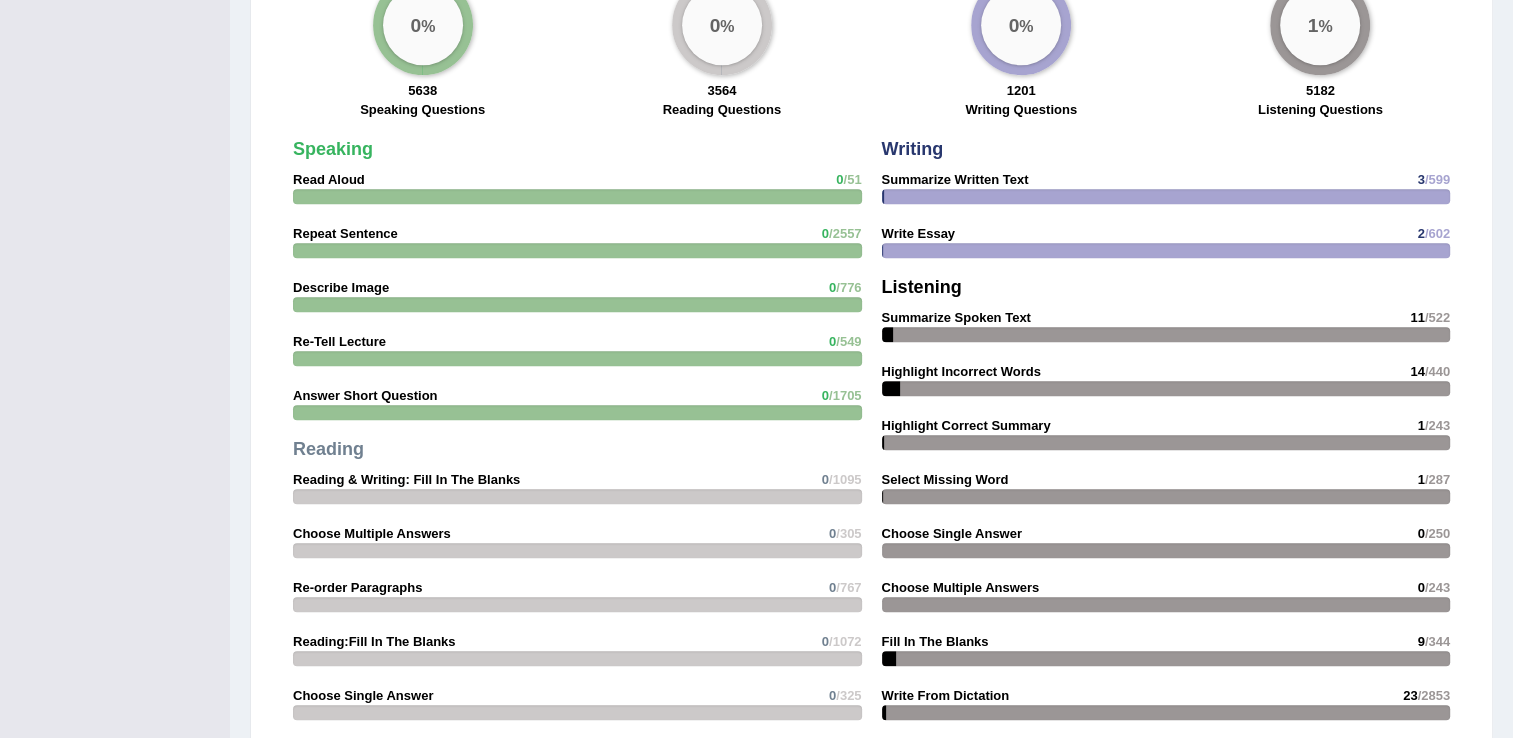 scroll, scrollTop: 1572, scrollLeft: 0, axis: vertical 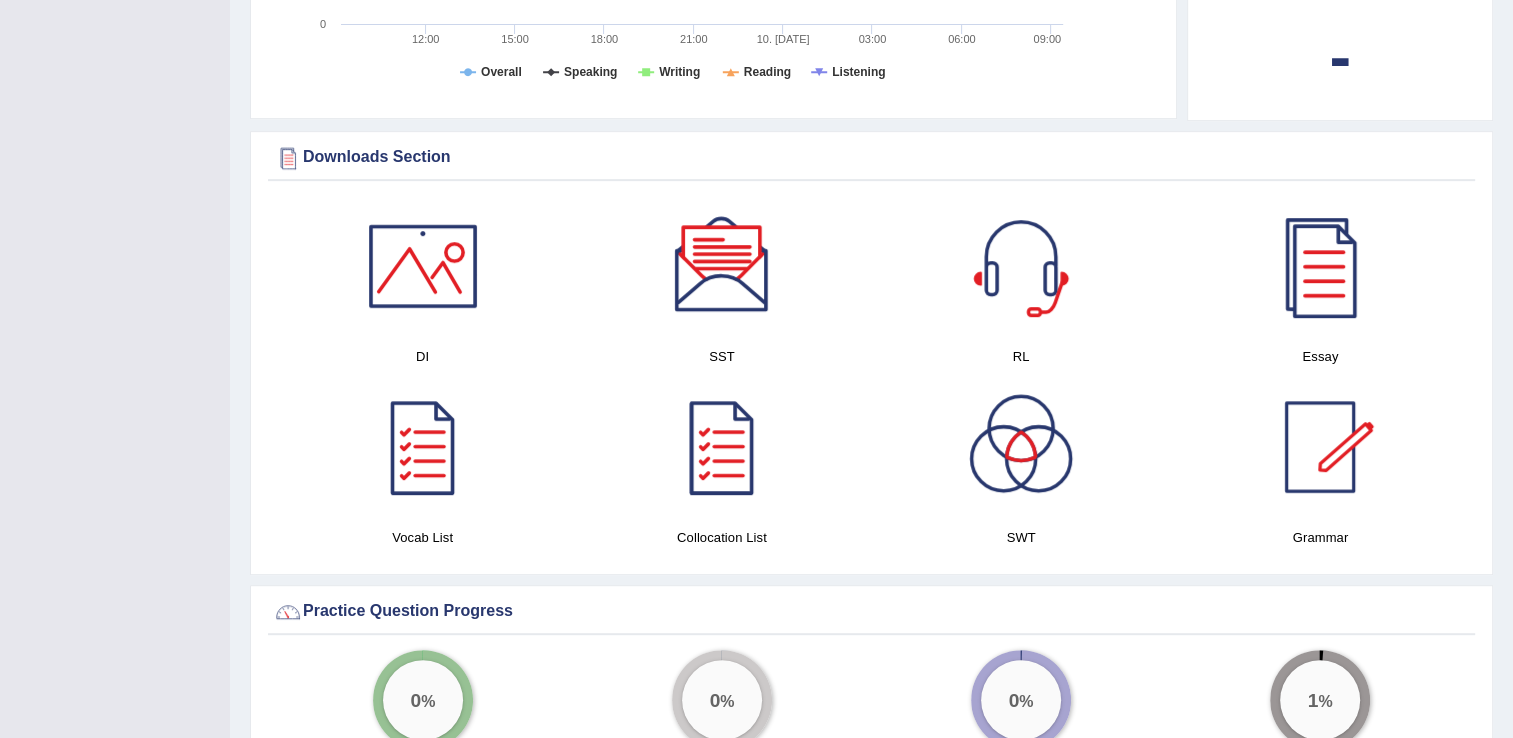 click at bounding box center [1320, 447] 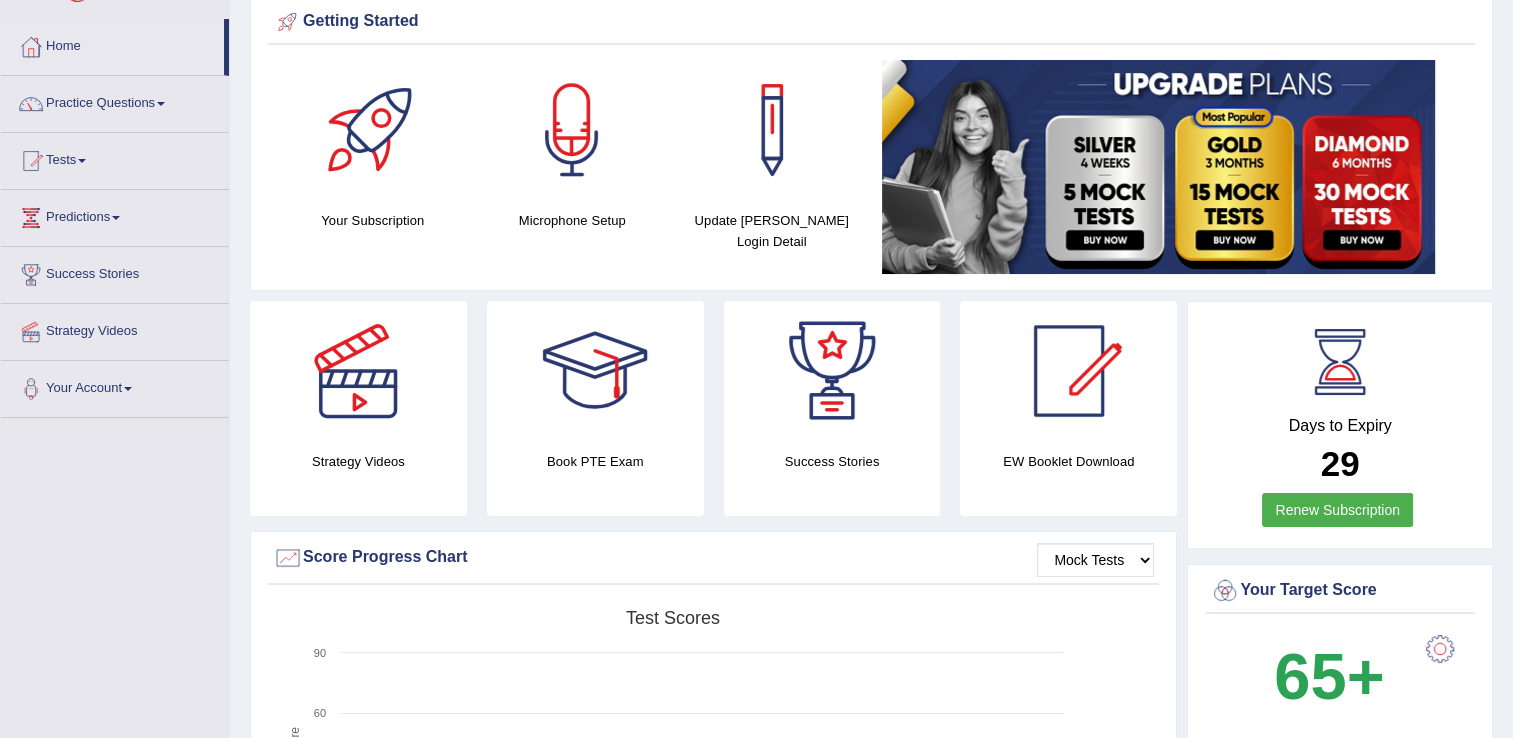 scroll, scrollTop: 76, scrollLeft: 0, axis: vertical 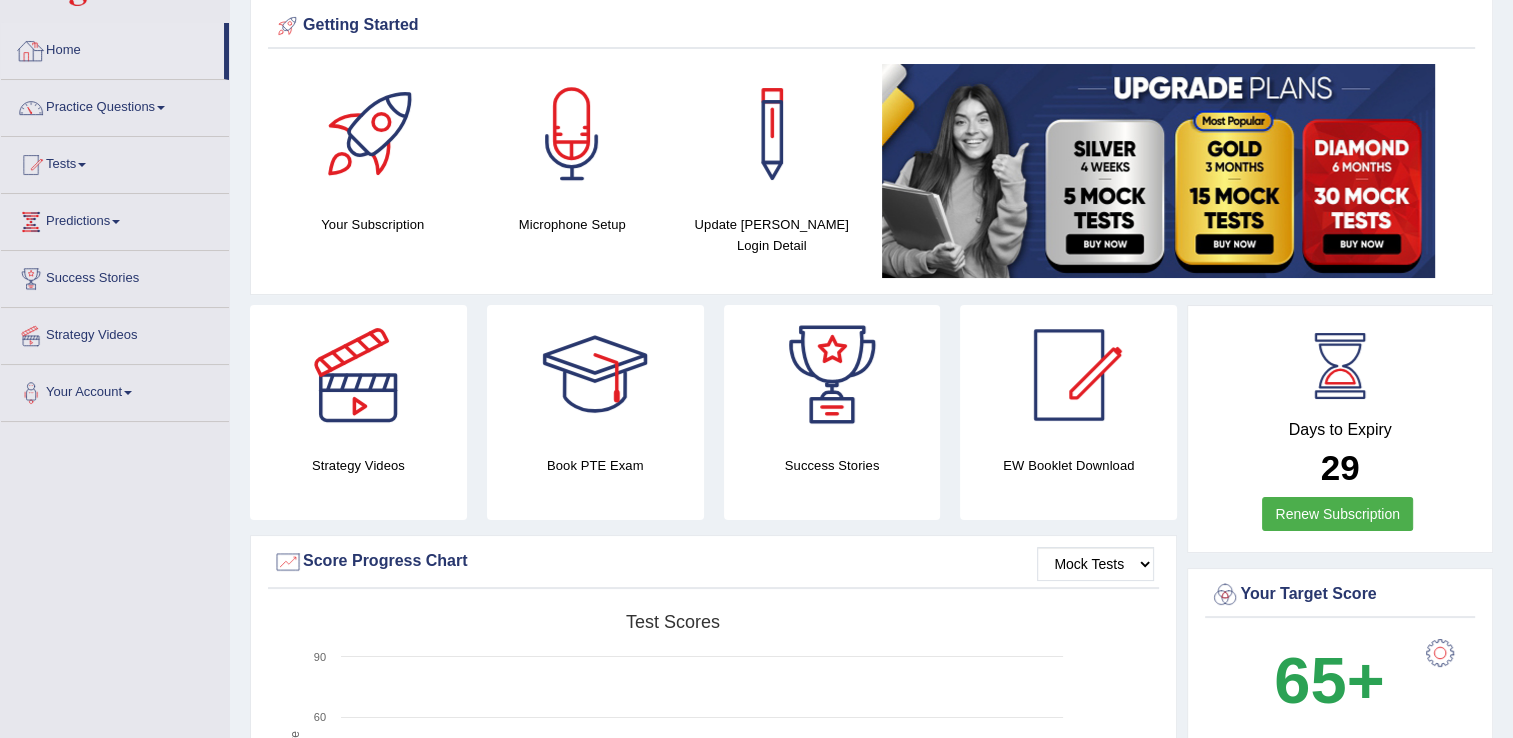 click on "Home" at bounding box center [112, 48] 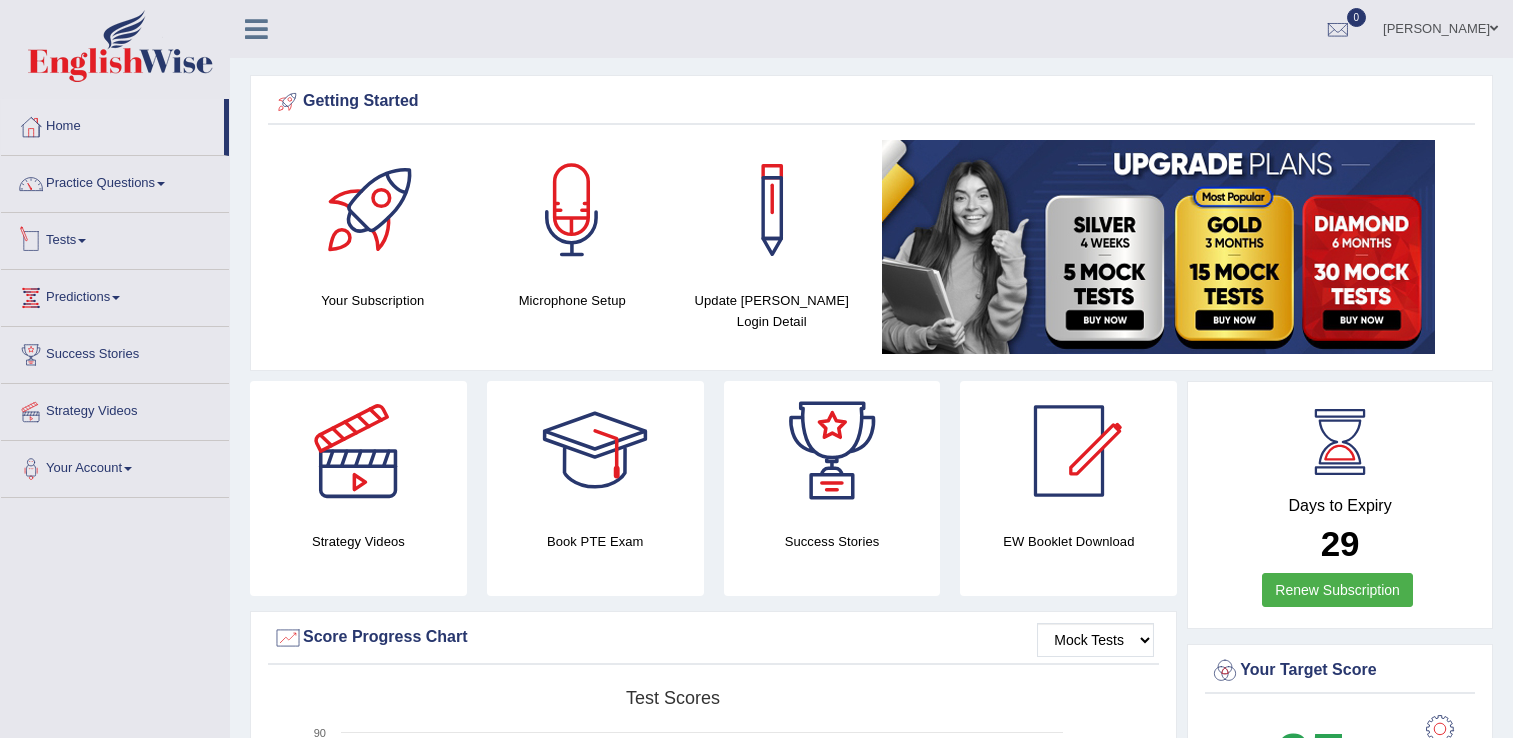 scroll, scrollTop: 0, scrollLeft: 0, axis: both 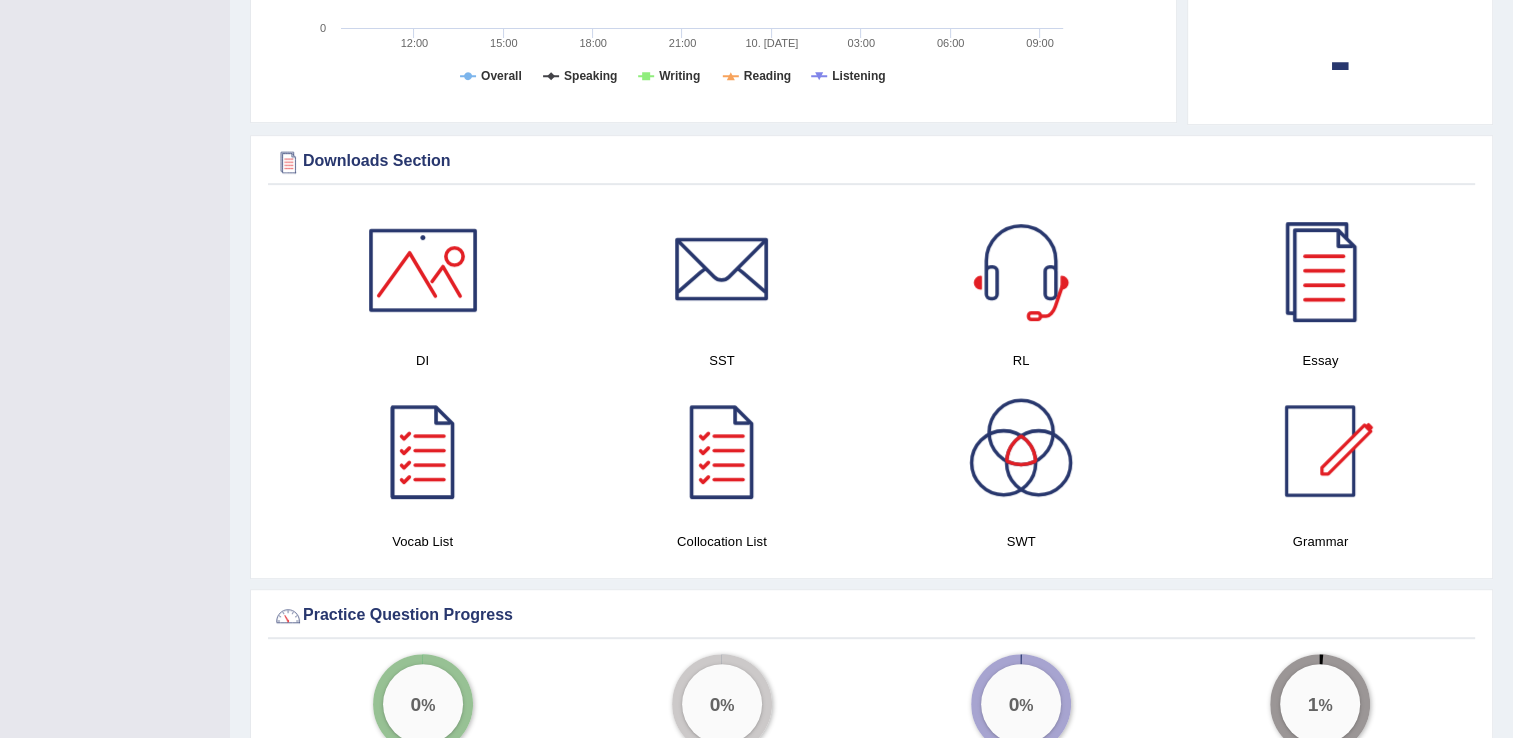 click at bounding box center [423, 451] 